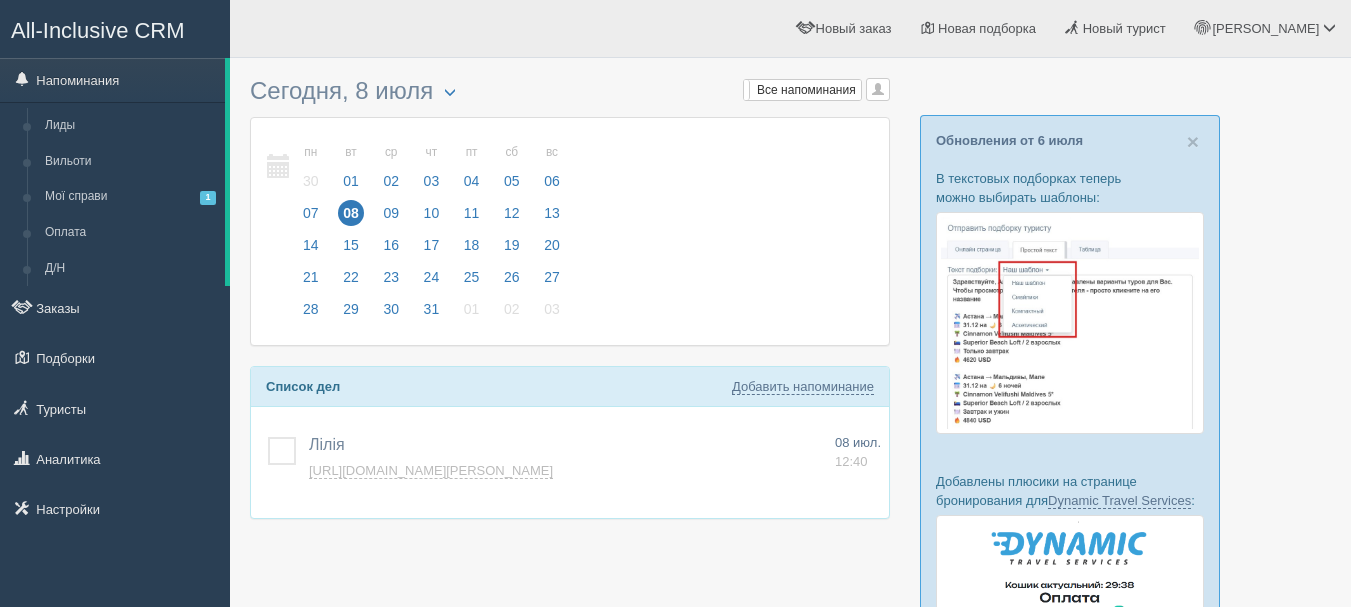 scroll, scrollTop: 0, scrollLeft: 0, axis: both 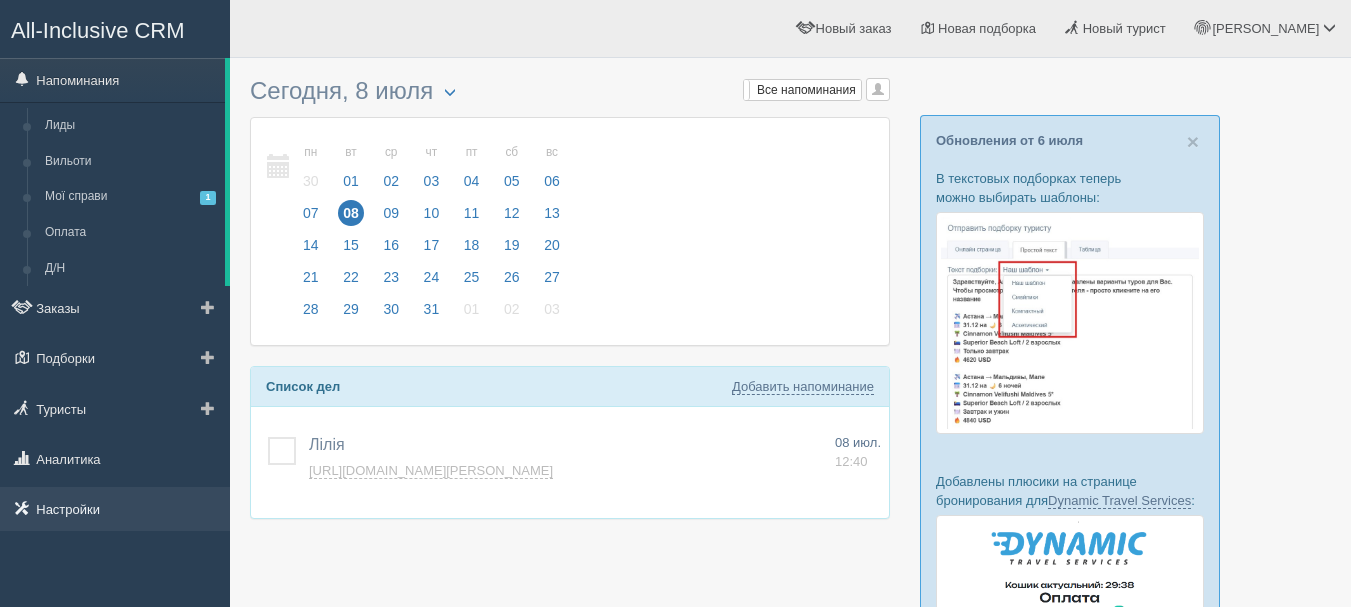 click on "Настройки" at bounding box center [115, 509] 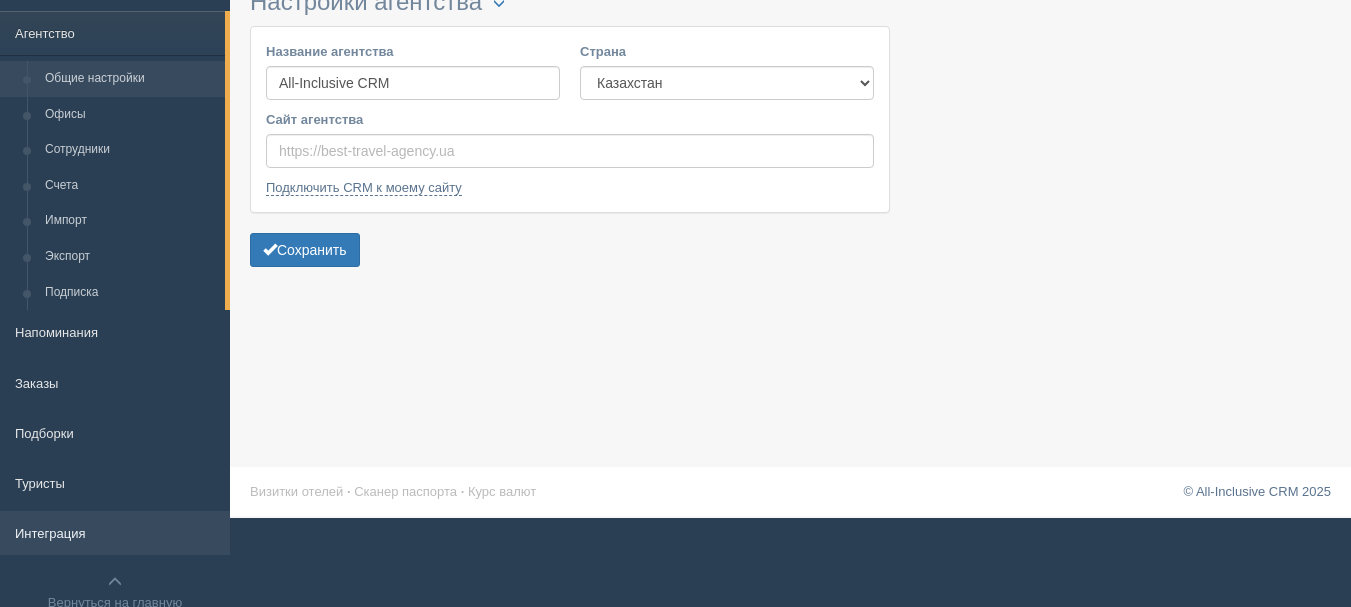scroll, scrollTop: 100, scrollLeft: 0, axis: vertical 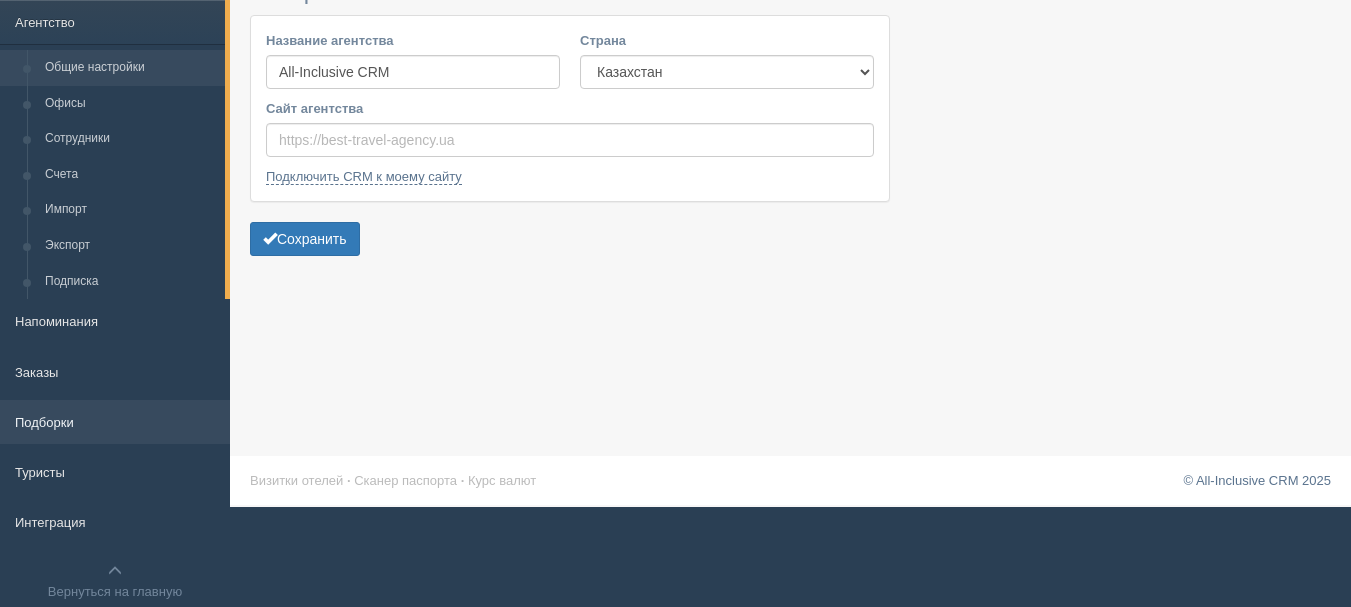 click on "Подборки" at bounding box center (115, 422) 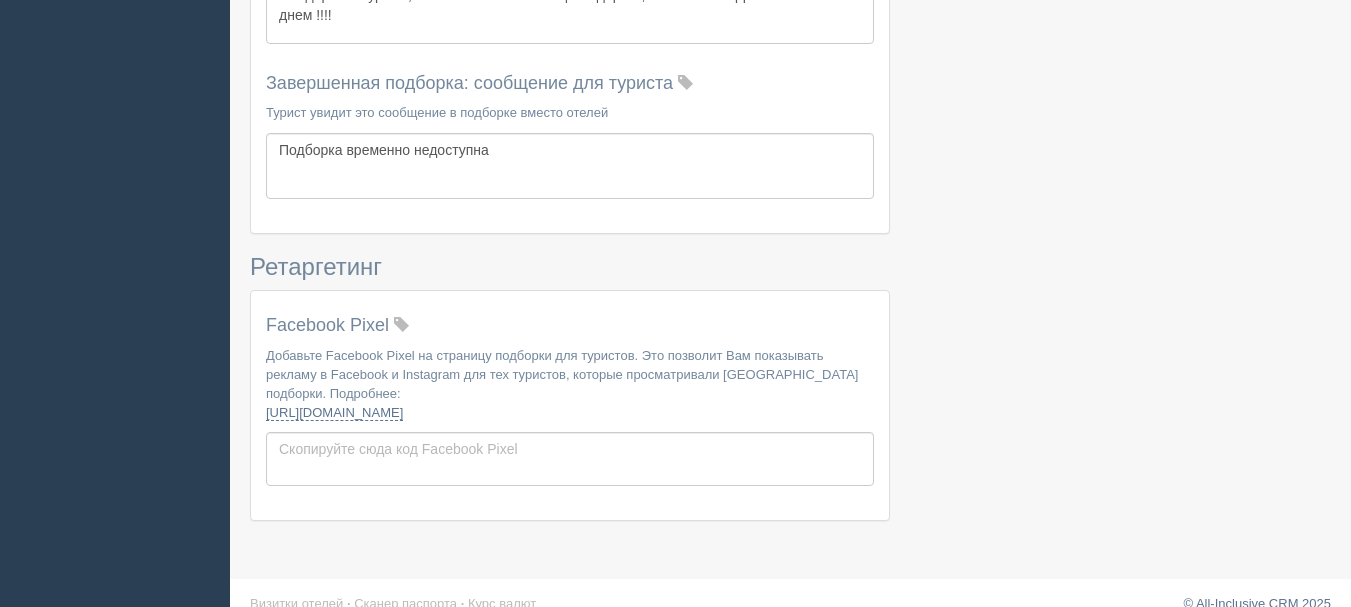 scroll, scrollTop: 1500, scrollLeft: 0, axis: vertical 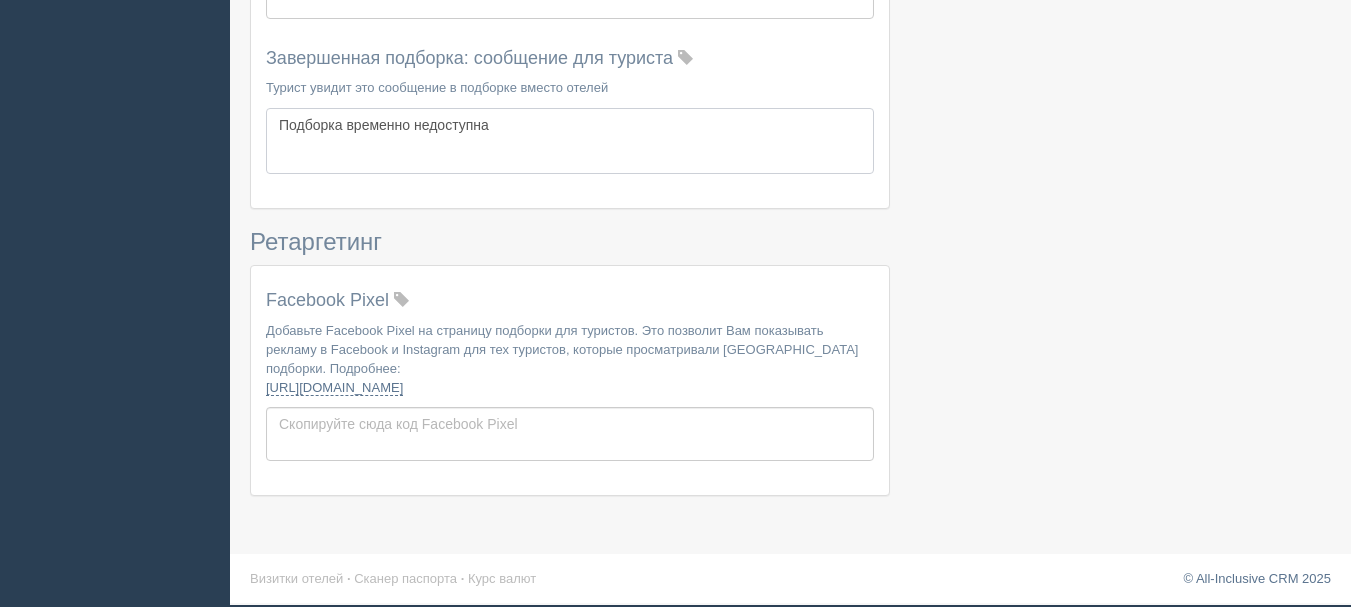click on "Подборка временно недоступна" at bounding box center [570, 141] 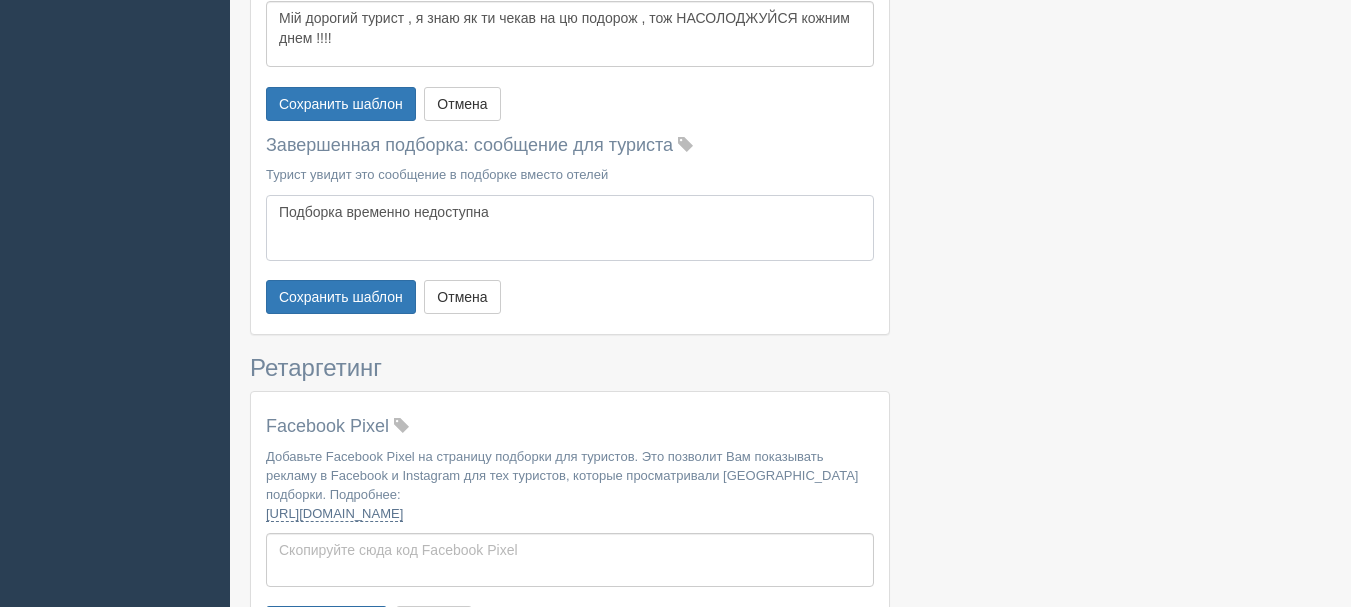 scroll, scrollTop: 1200, scrollLeft: 0, axis: vertical 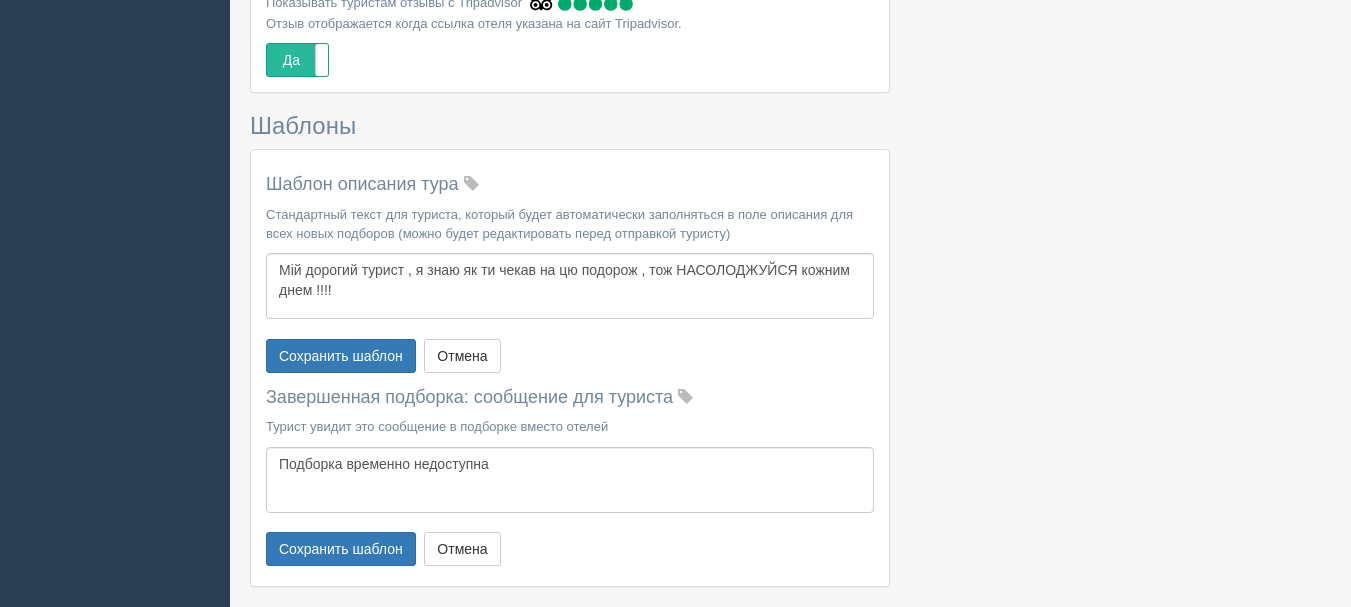 click at bounding box center (471, 184) 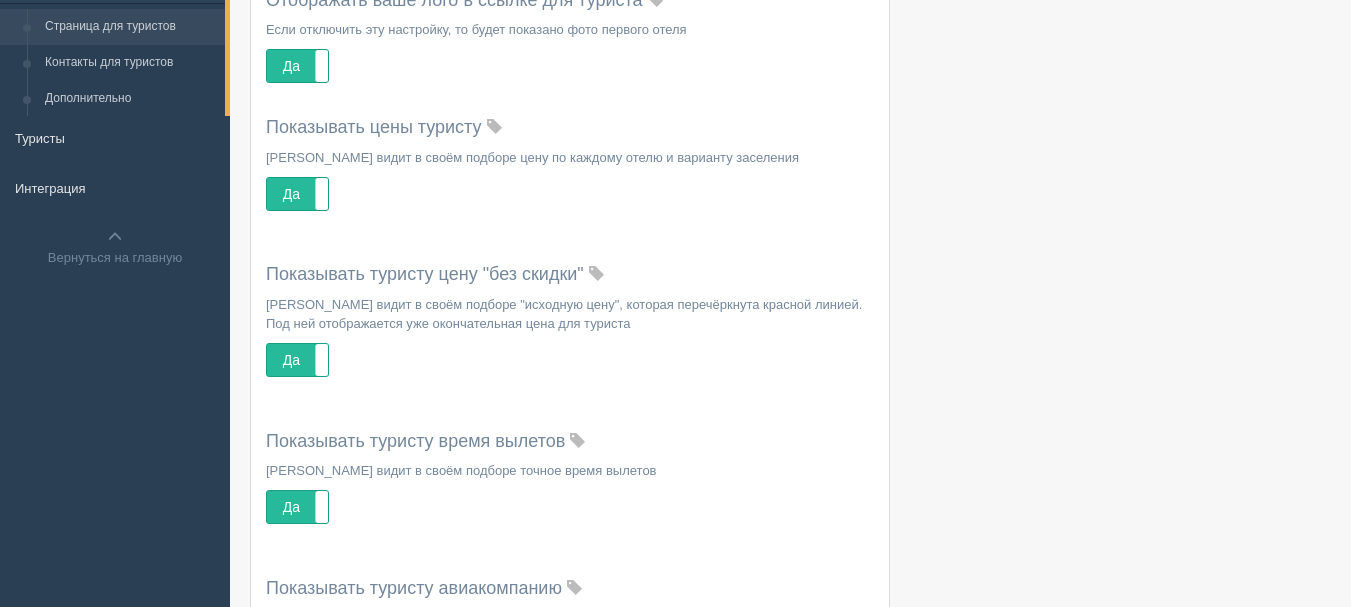 scroll, scrollTop: 0, scrollLeft: 0, axis: both 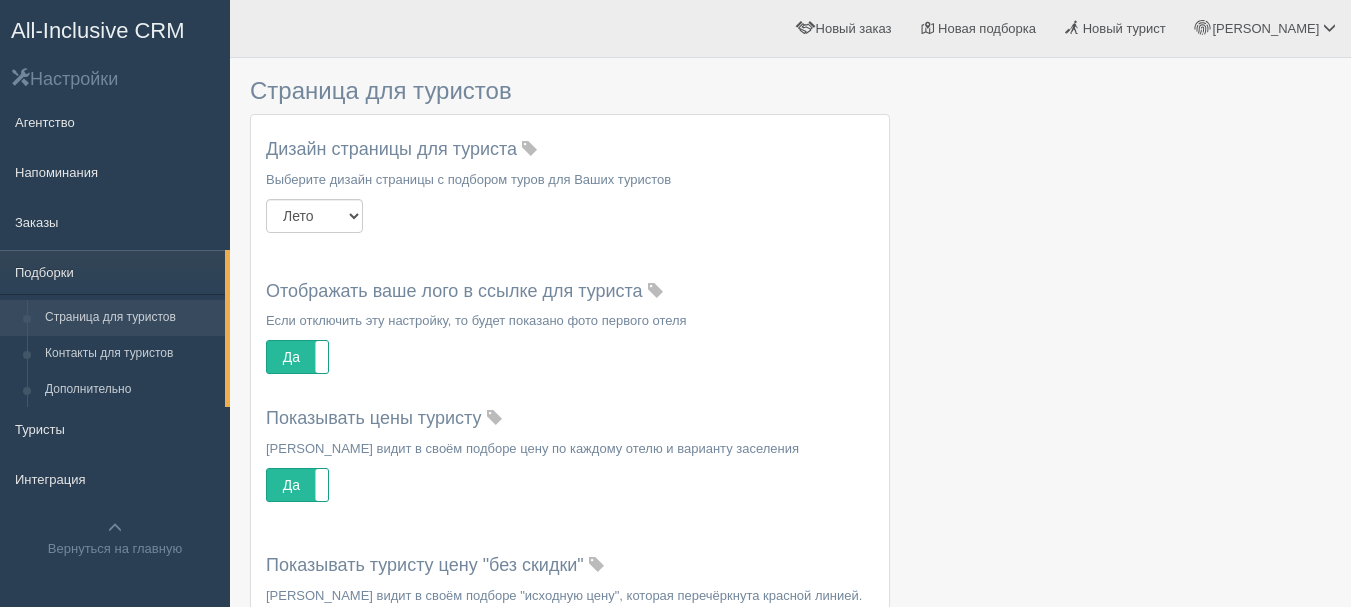 click on "All-Inclusive CRM" at bounding box center (98, 30) 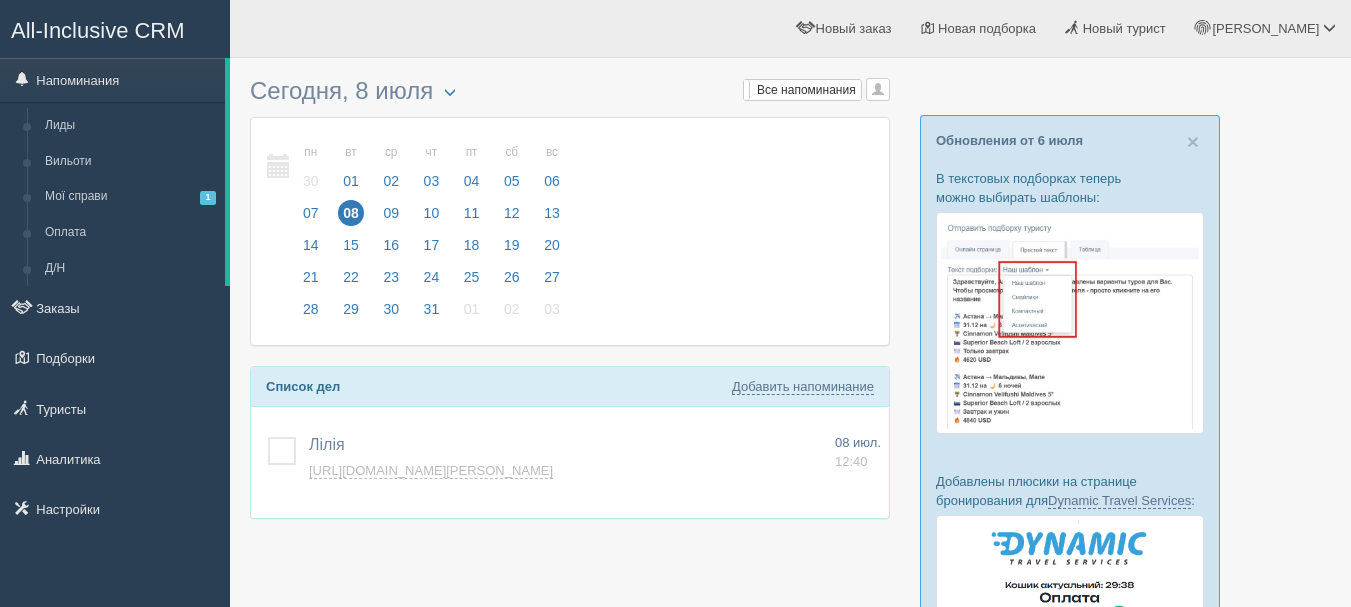 scroll, scrollTop: 0, scrollLeft: 0, axis: both 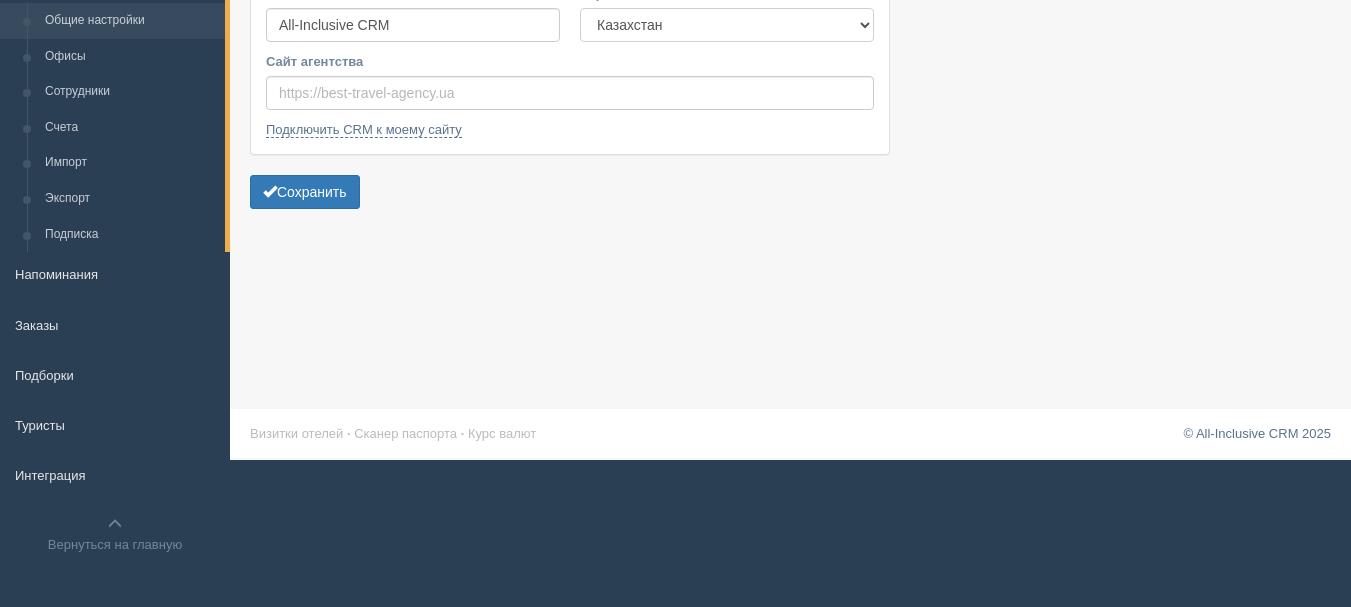 drag, startPoint x: 765, startPoint y: 31, endPoint x: 755, endPoint y: 38, distance: 12.206555 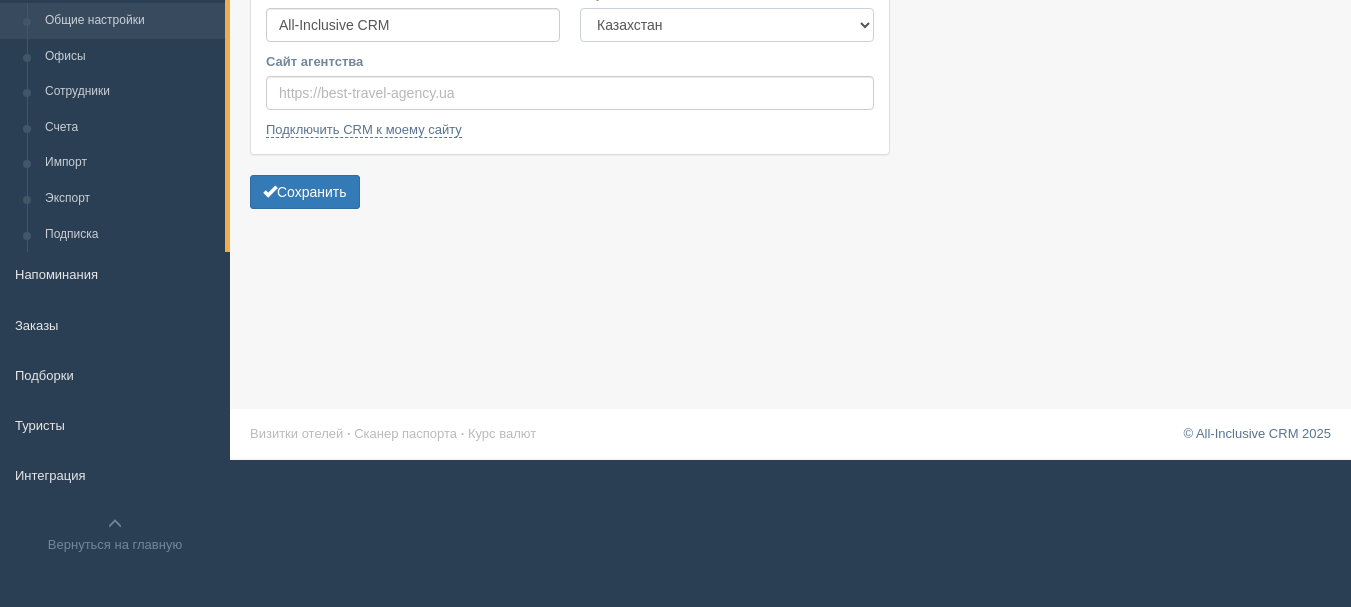 select on "UA" 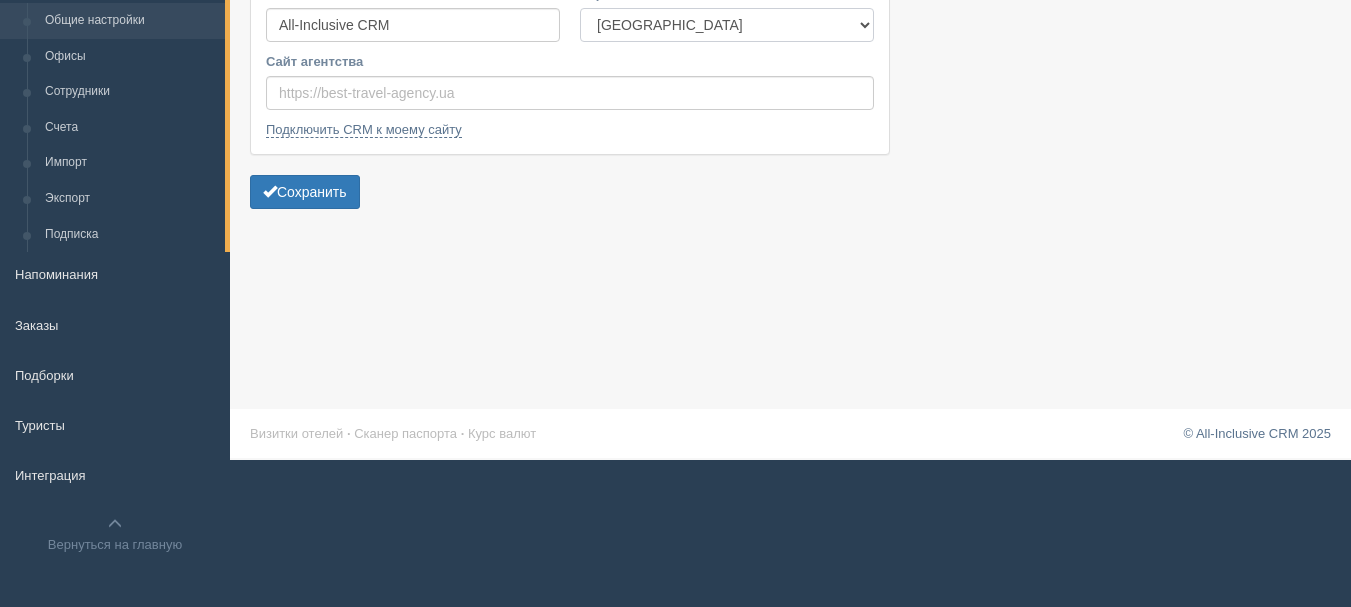 click on "Казахстан
Кыргызстан
Латвия
Литва
Молдова
Польша
Узбекистан
Украина
Чехия
Эстония" at bounding box center (727, 25) 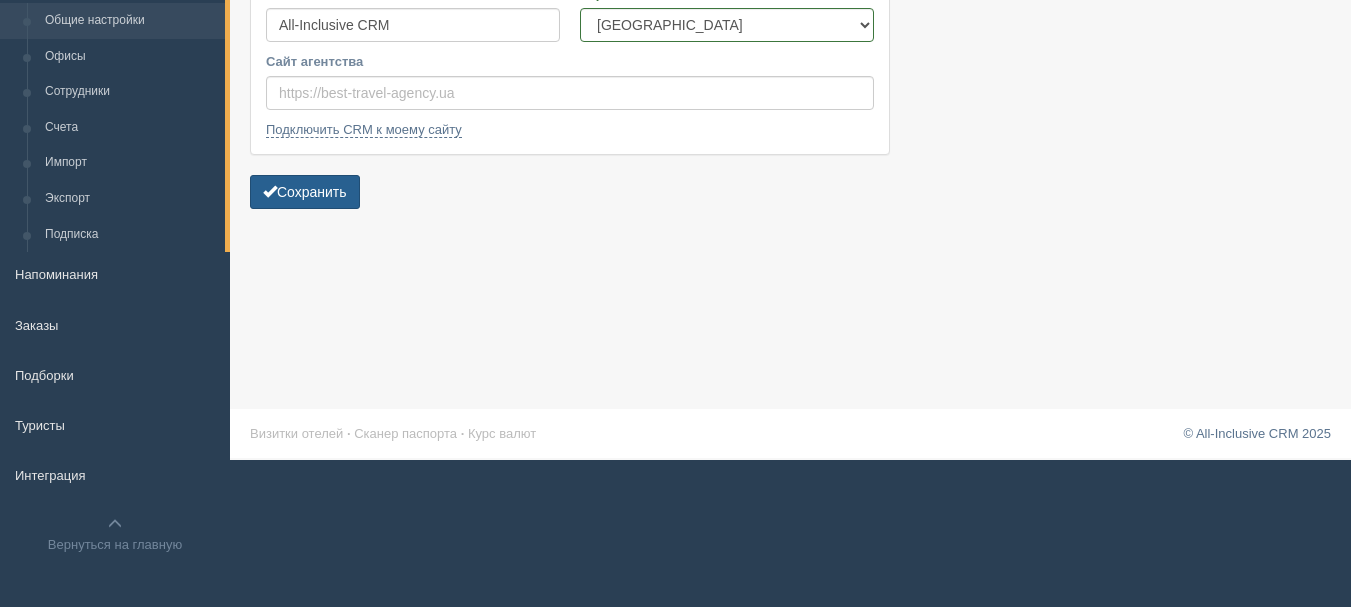 click on "Сохранить" at bounding box center (305, 192) 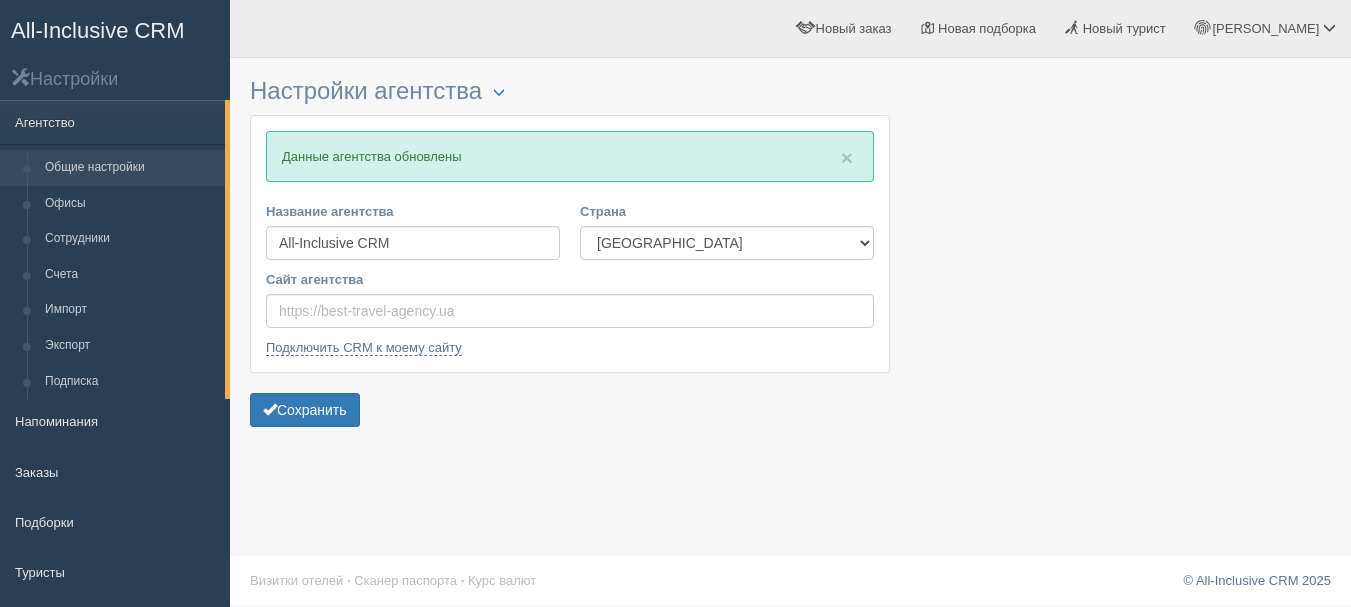 scroll, scrollTop: 0, scrollLeft: 0, axis: both 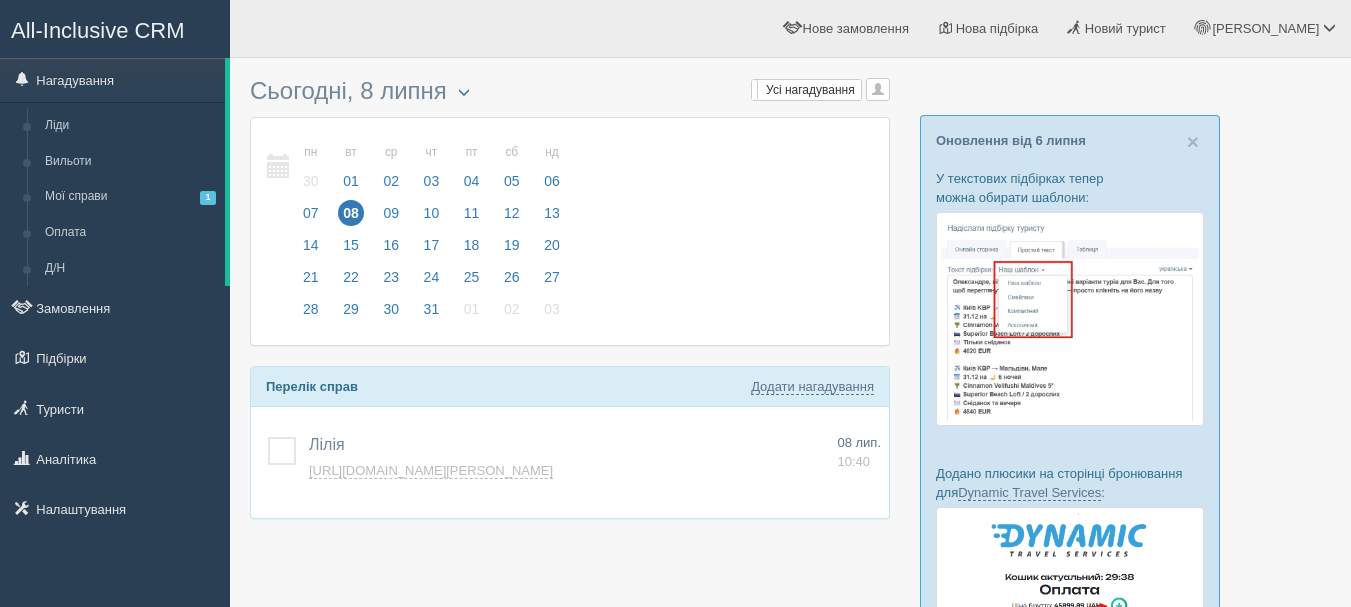 click on "All-Inclusive CRM" at bounding box center (98, 30) 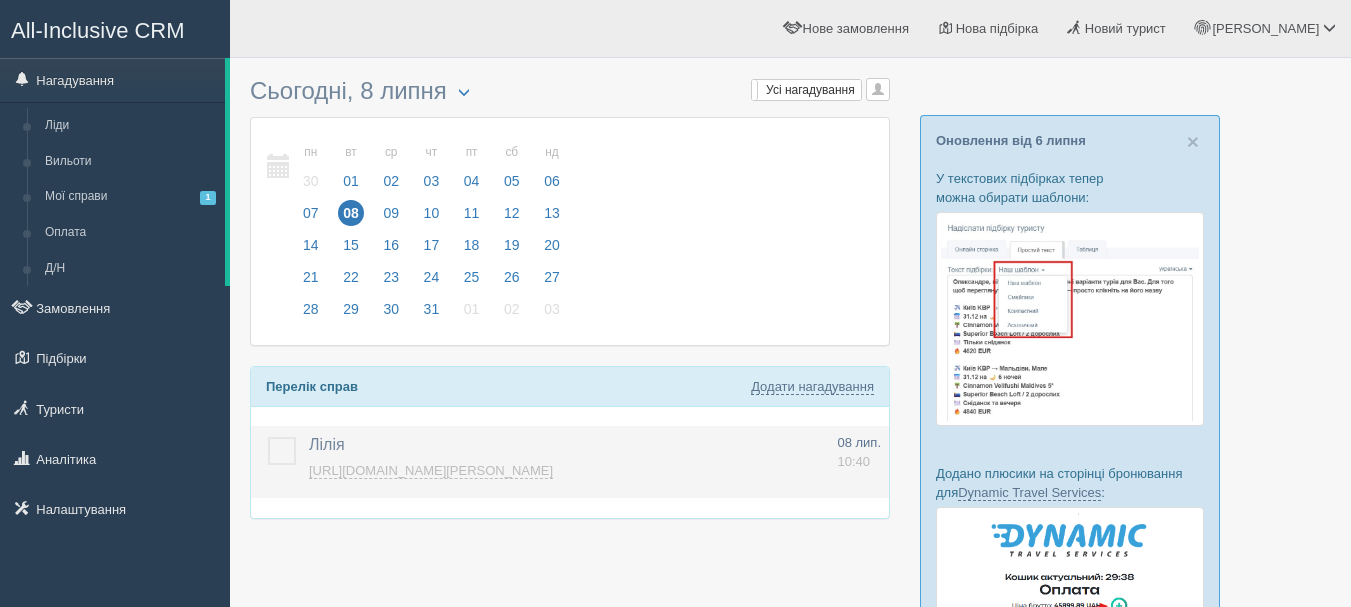 click at bounding box center [268, 437] 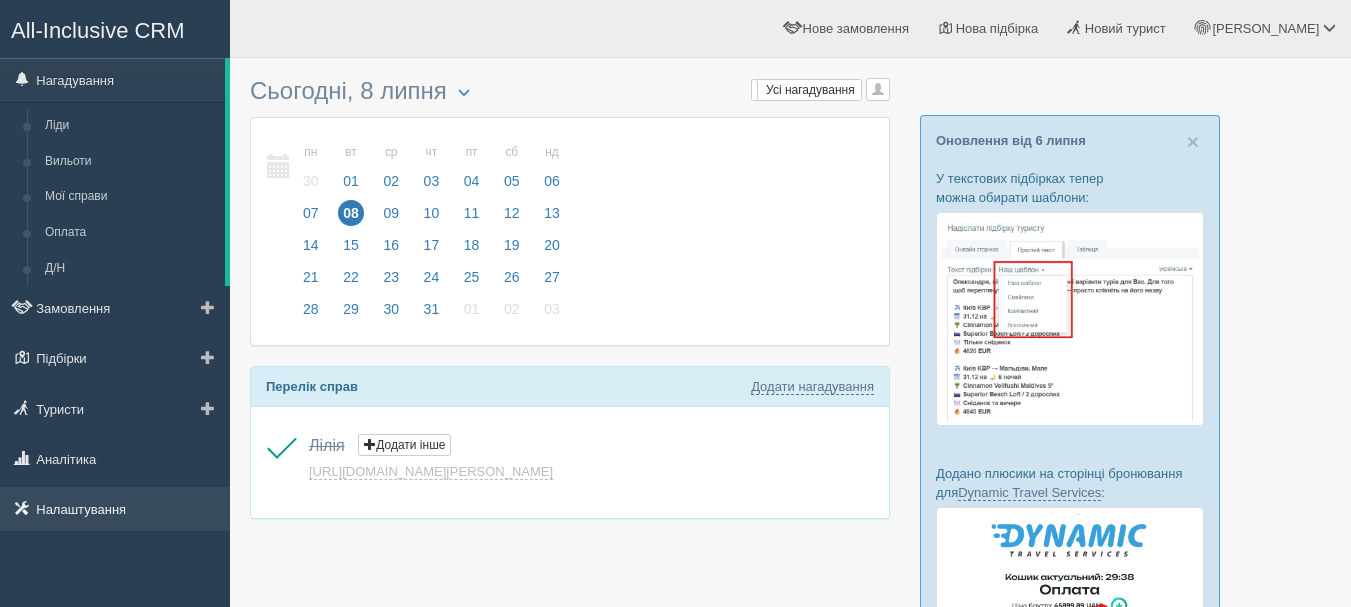 click on "Налаштування" at bounding box center [115, 509] 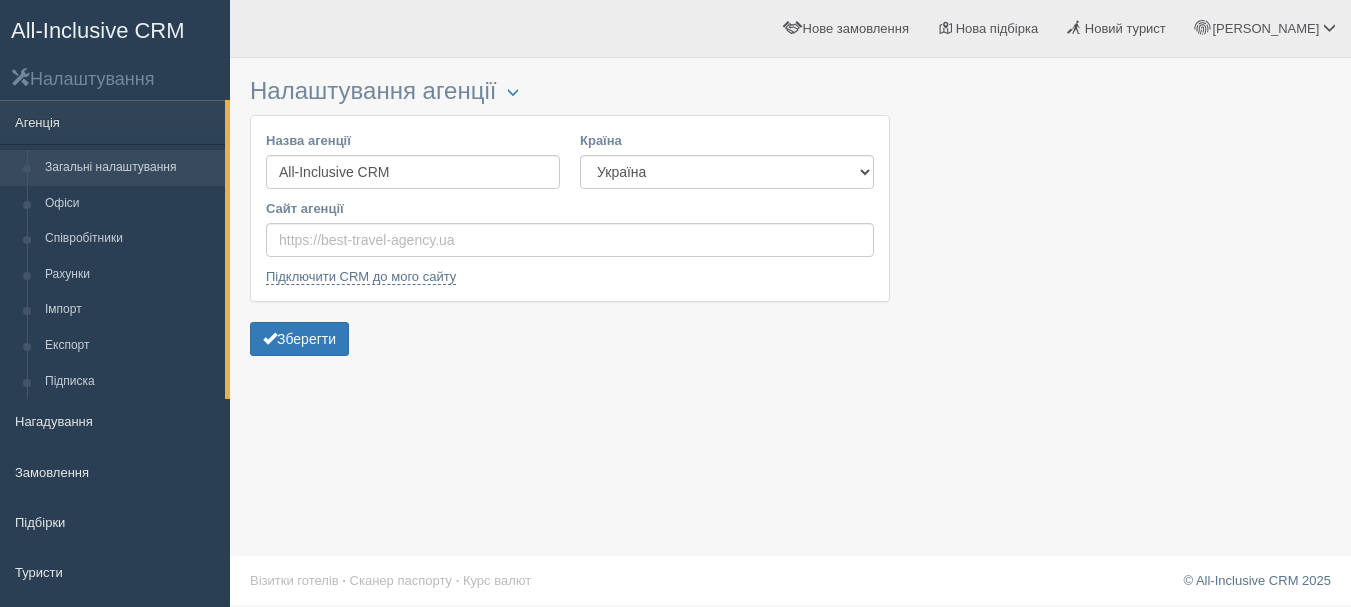 scroll, scrollTop: 0, scrollLeft: 0, axis: both 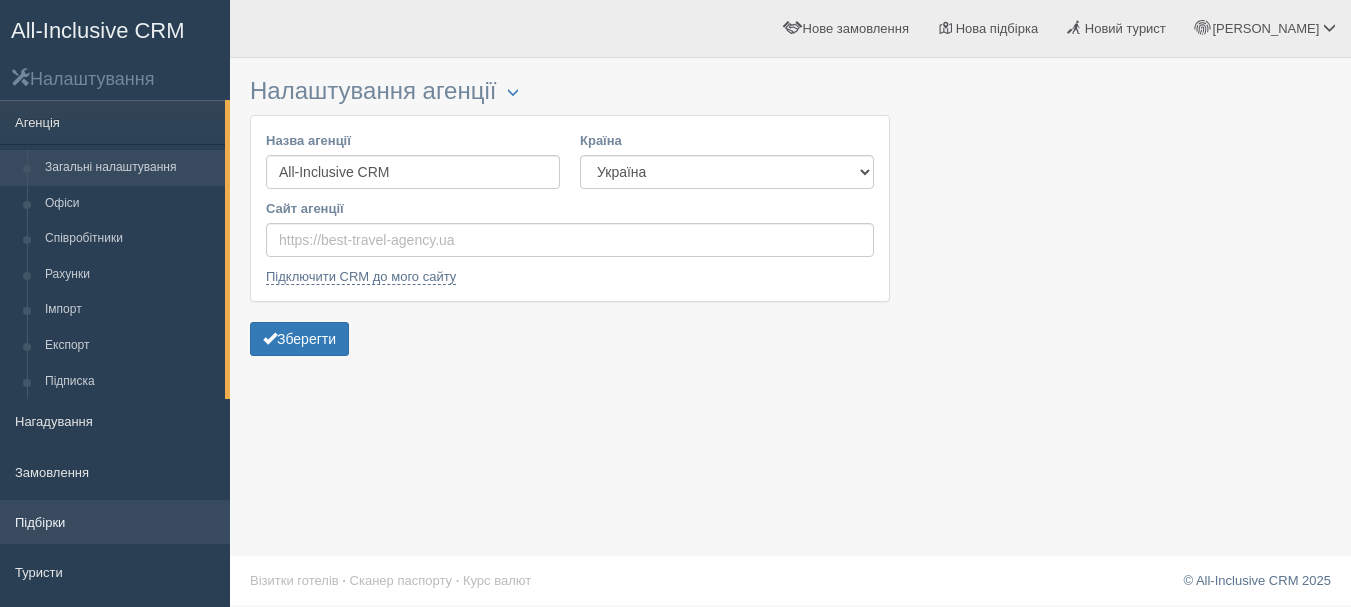 click on "Підбірки" at bounding box center [115, 522] 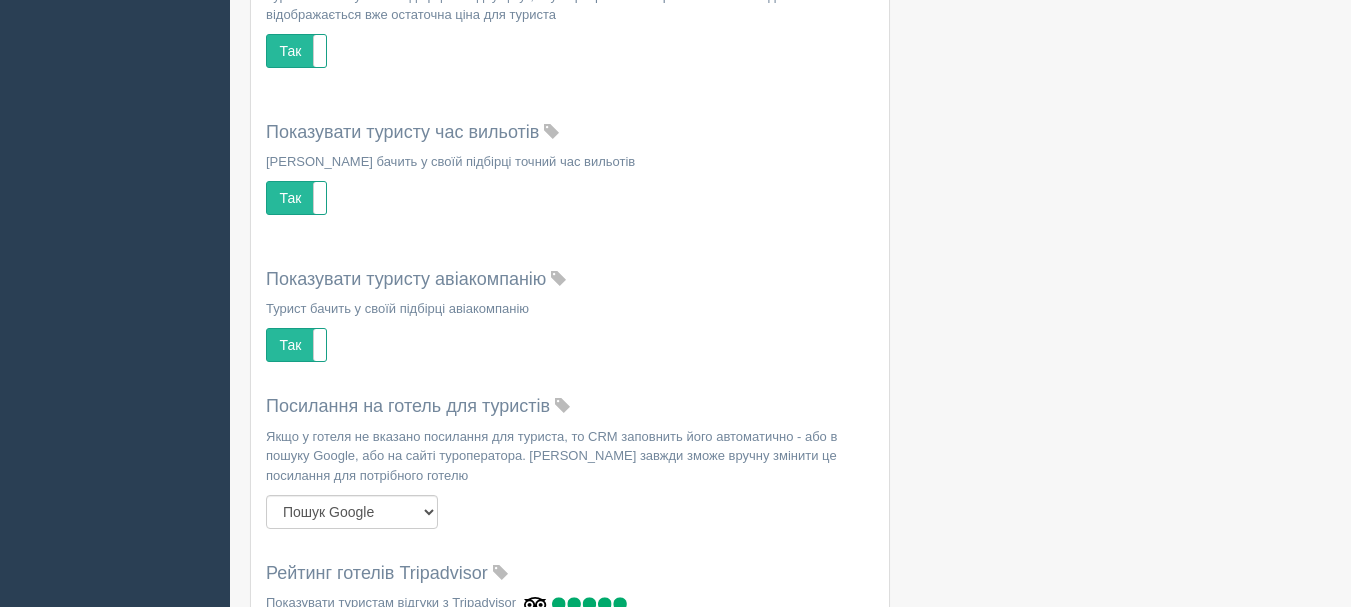 scroll, scrollTop: 1300, scrollLeft: 0, axis: vertical 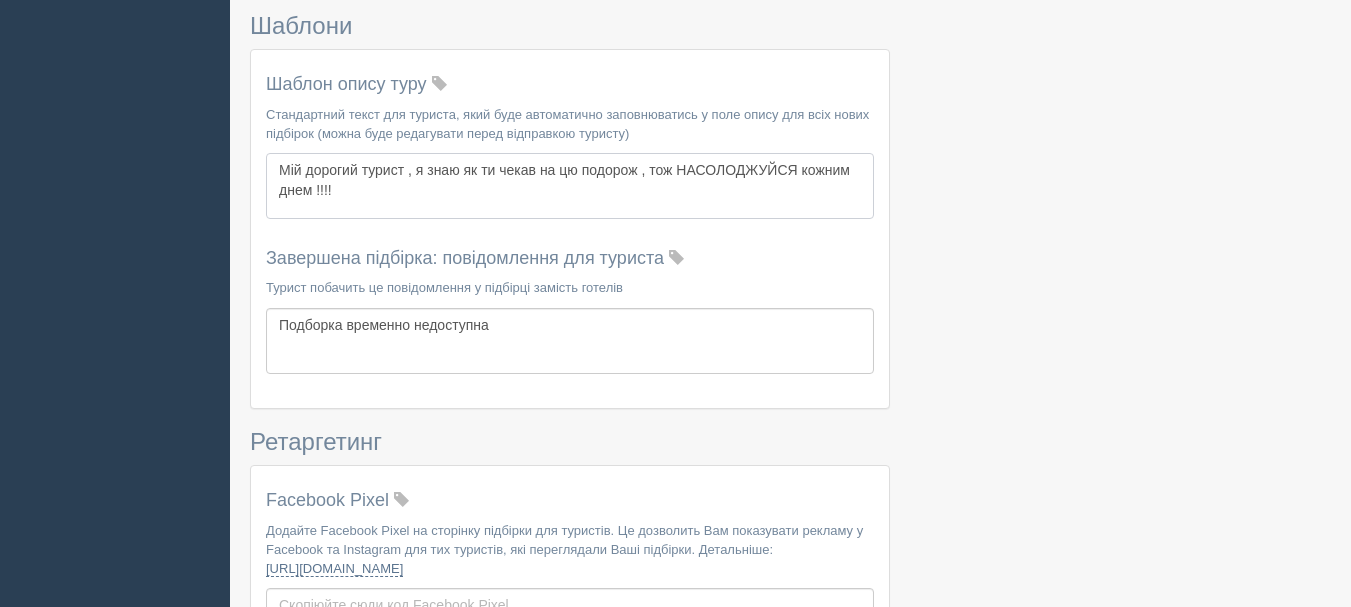 click on "Мій дорогий турист , я знаю як ти чекав на цю подорож , тож НАСОЛОДЖУЙСЯ кожним днем !!!!" at bounding box center (570, 186) 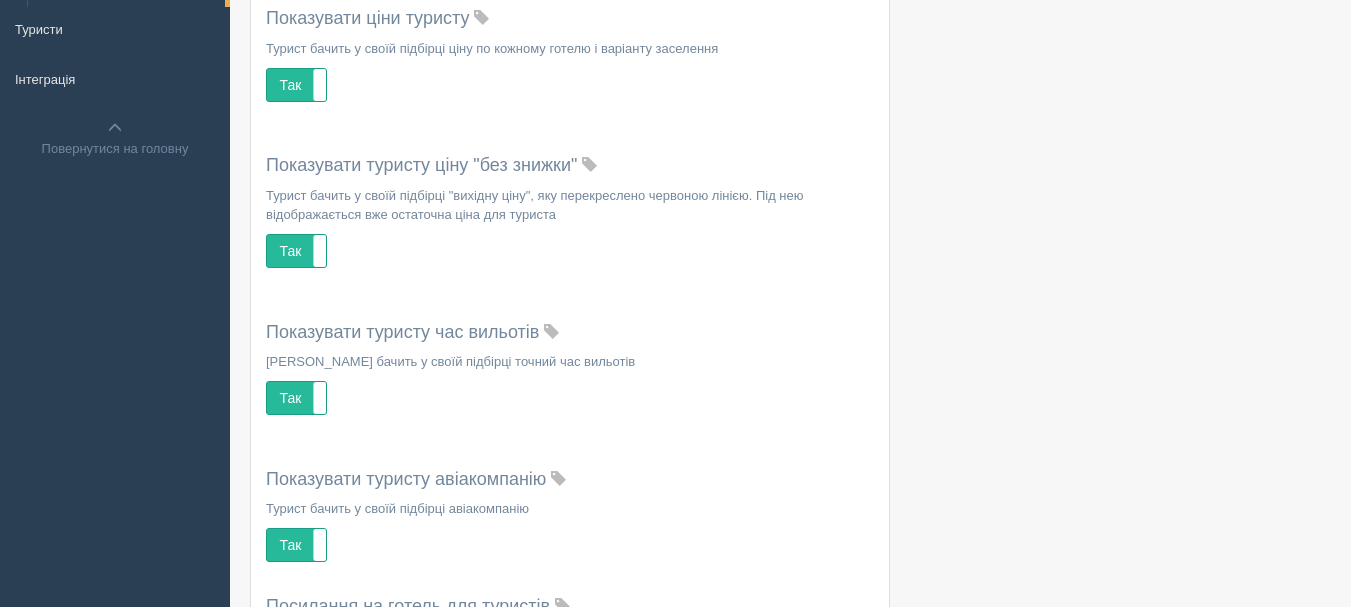 scroll, scrollTop: 0, scrollLeft: 0, axis: both 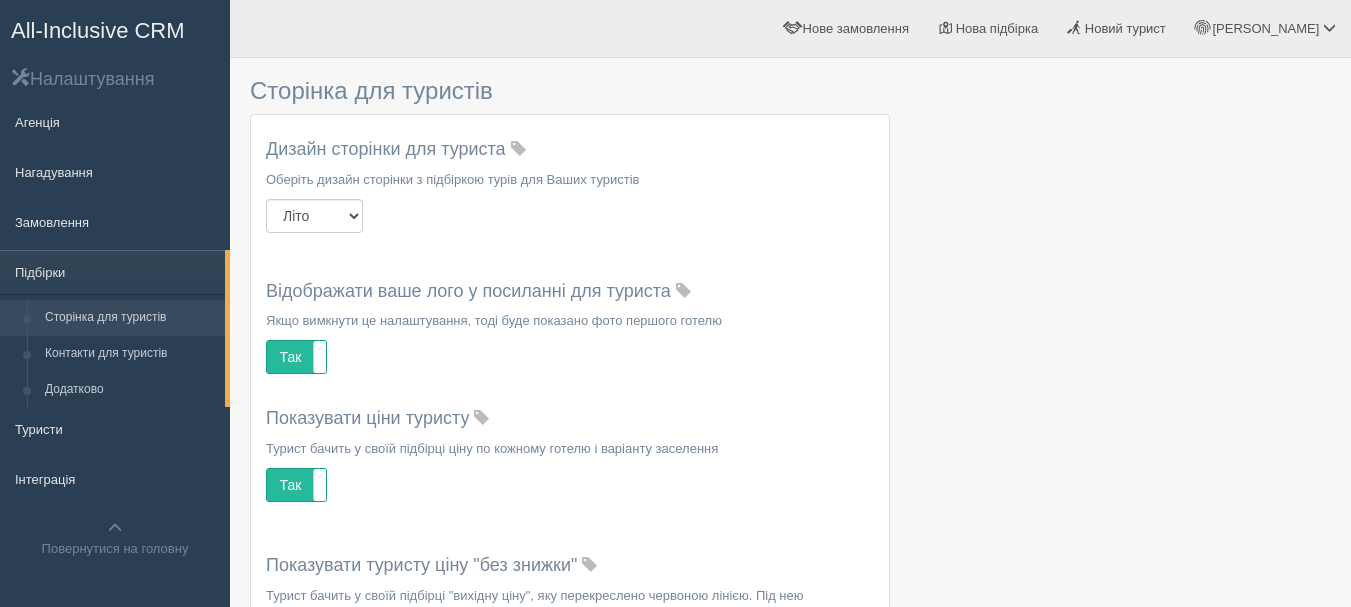 click on "All-Inclusive CRM" at bounding box center (98, 30) 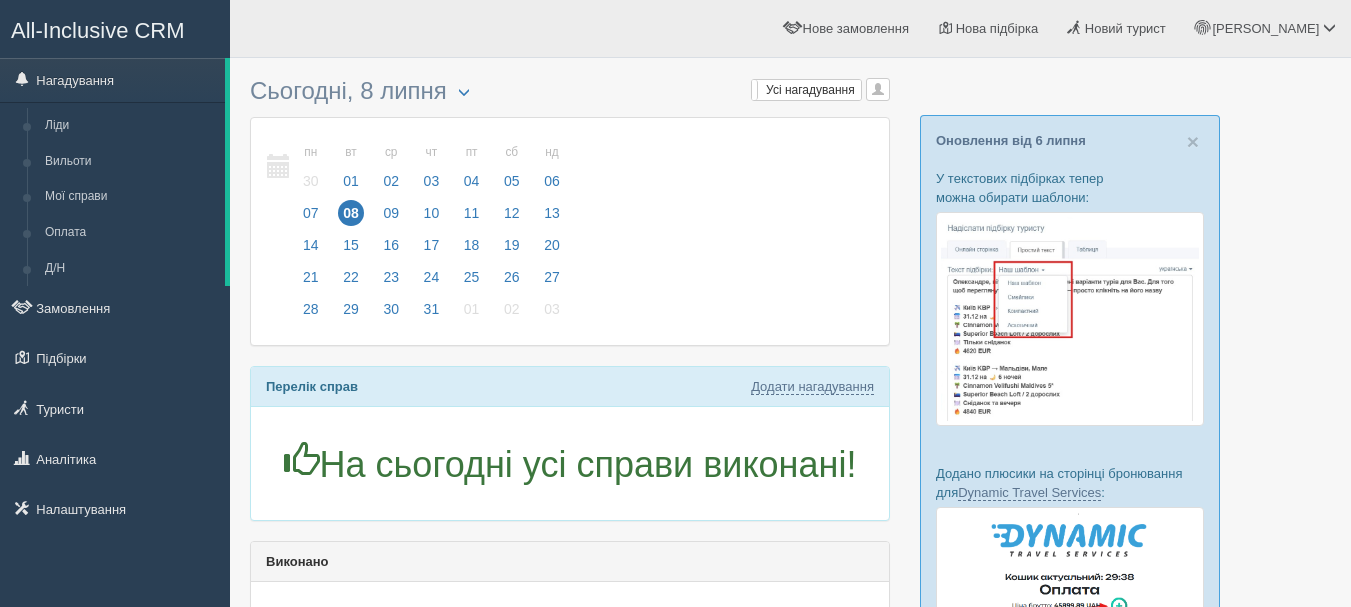 scroll, scrollTop: 0, scrollLeft: 0, axis: both 